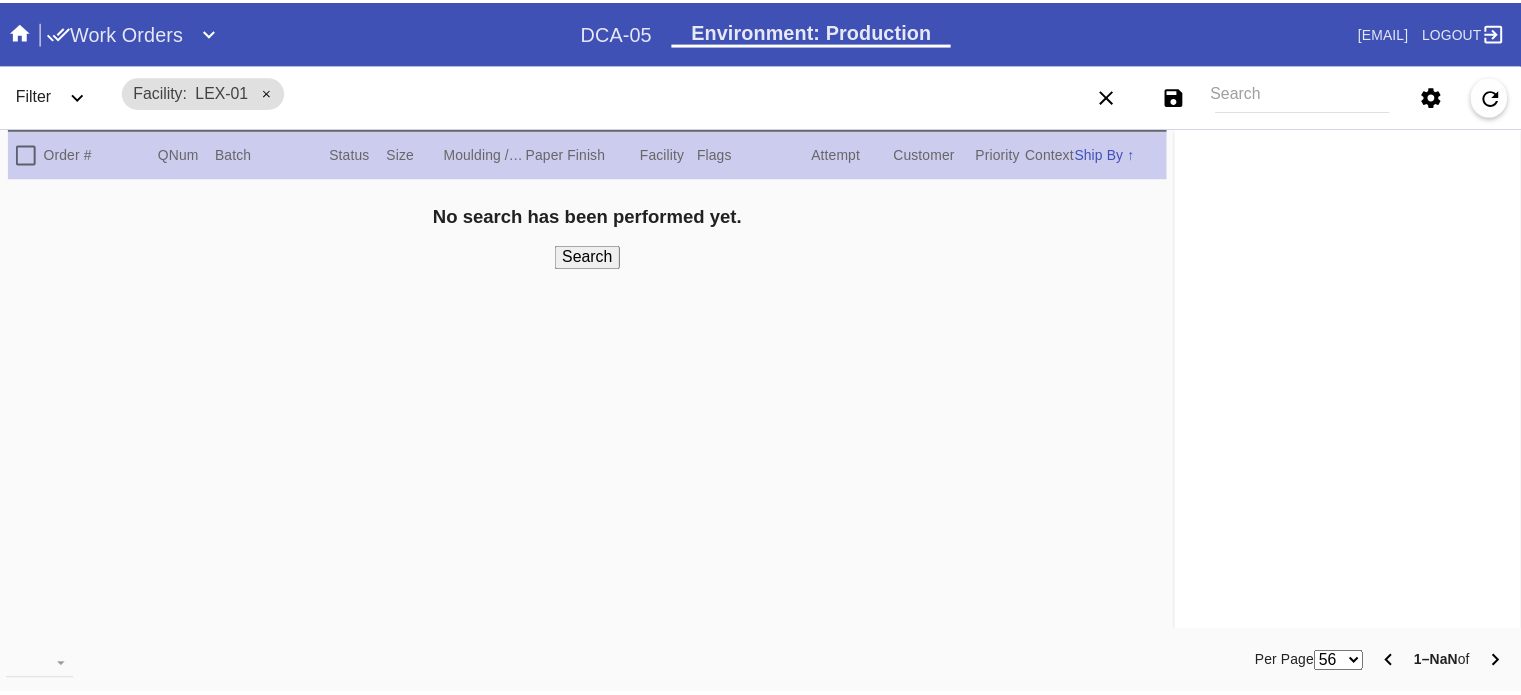 scroll, scrollTop: 0, scrollLeft: 0, axis: both 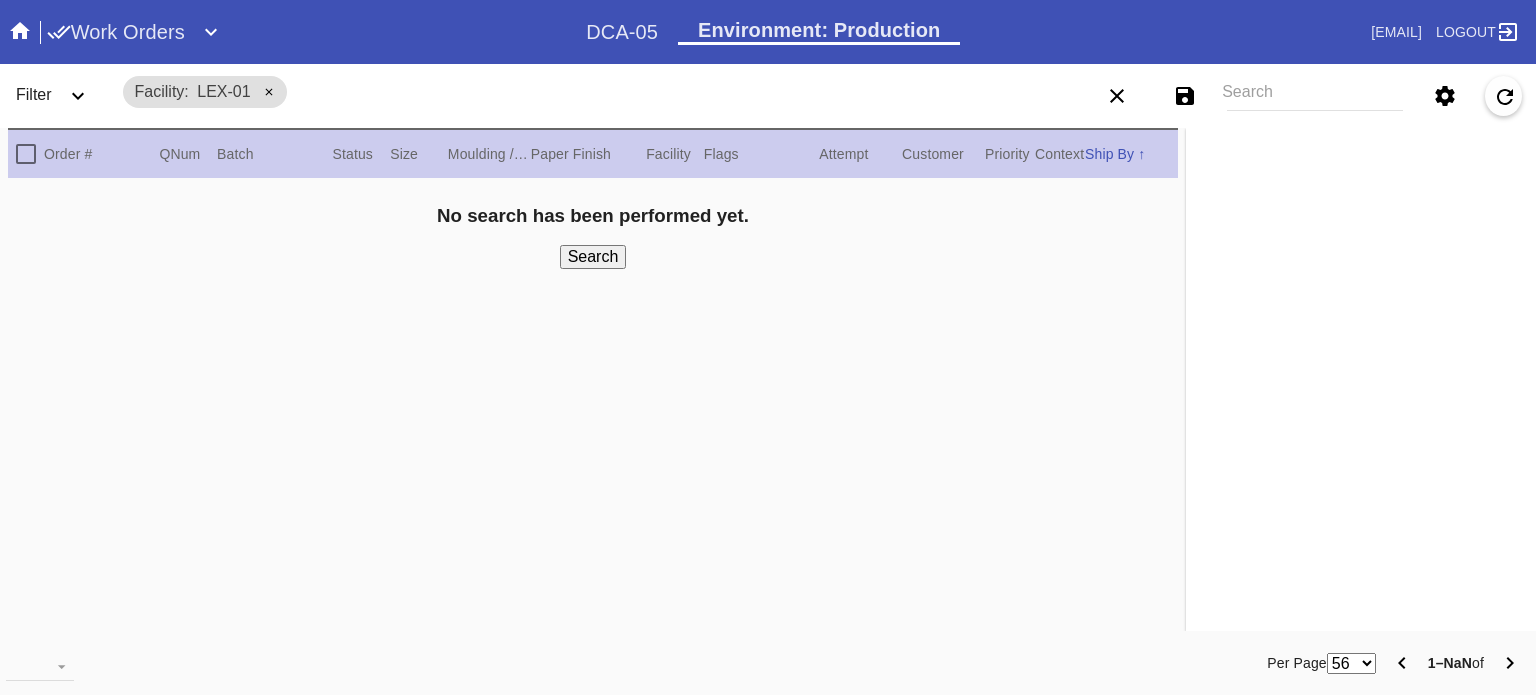 click on "Work Orders" at bounding box center [116, 32] 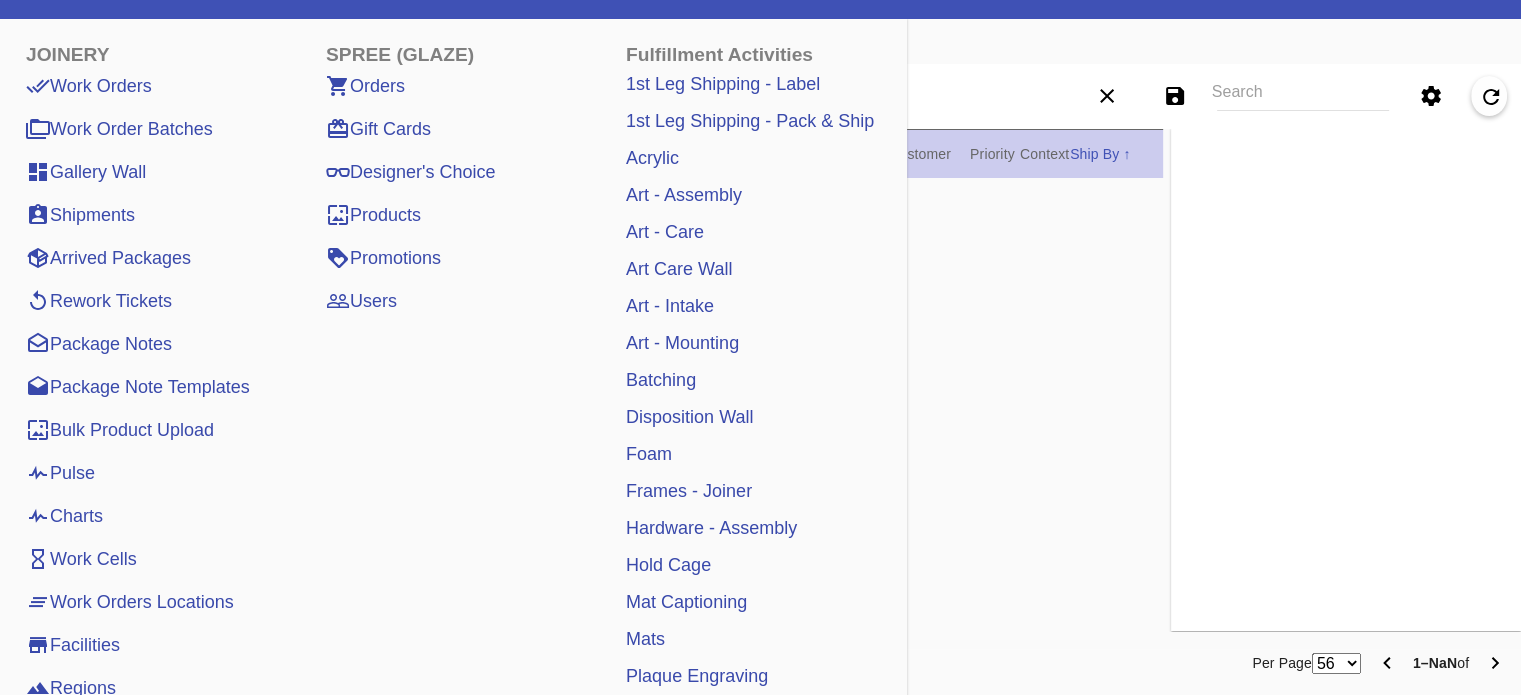 scroll, scrollTop: 0, scrollLeft: 0, axis: both 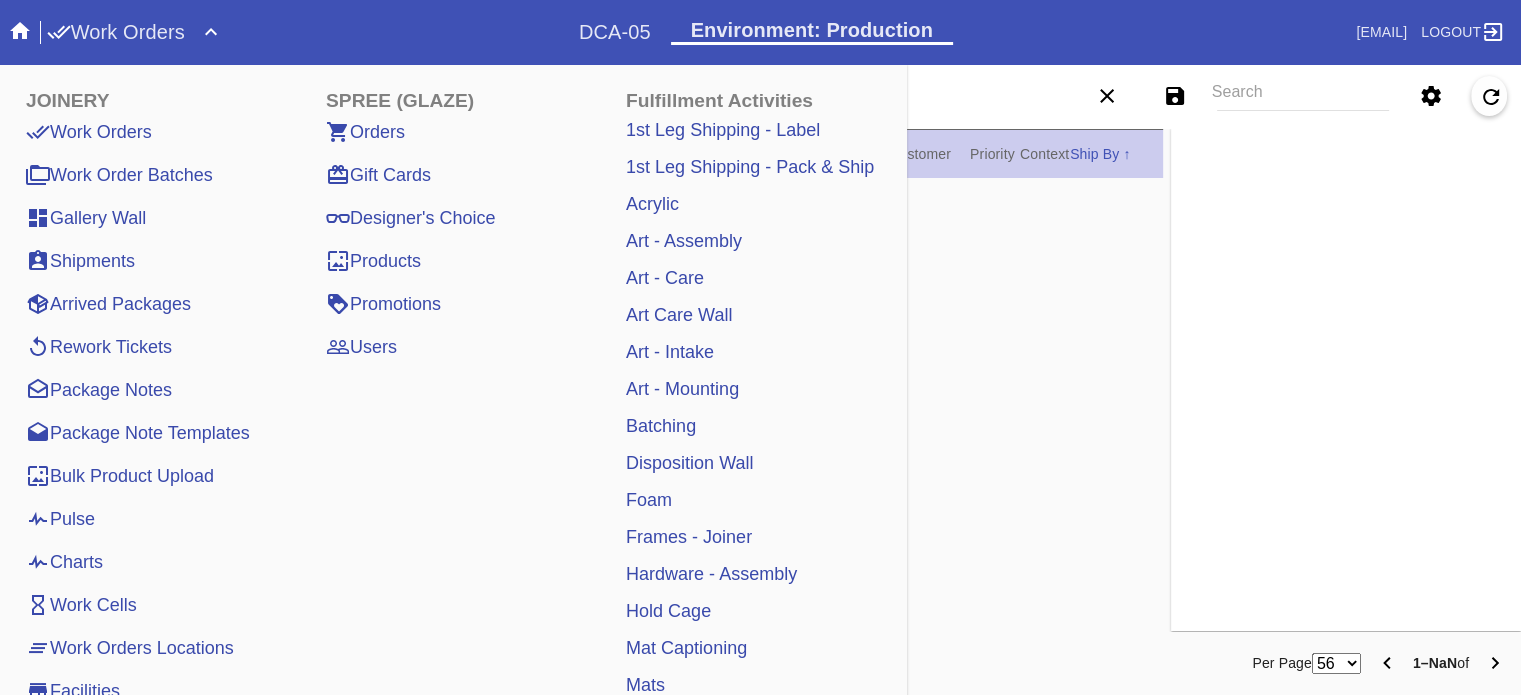 click on "Pulse" at bounding box center (60, 519) 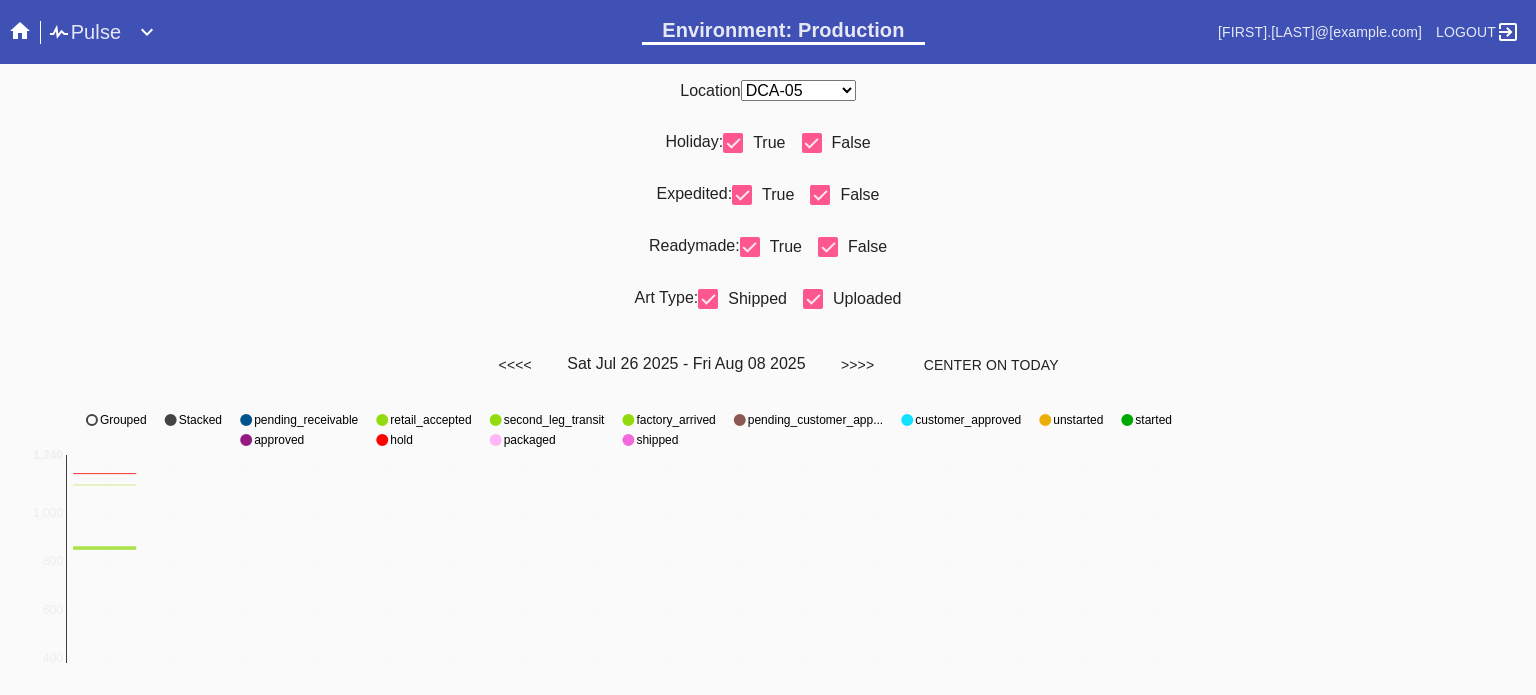 scroll, scrollTop: 0, scrollLeft: 0, axis: both 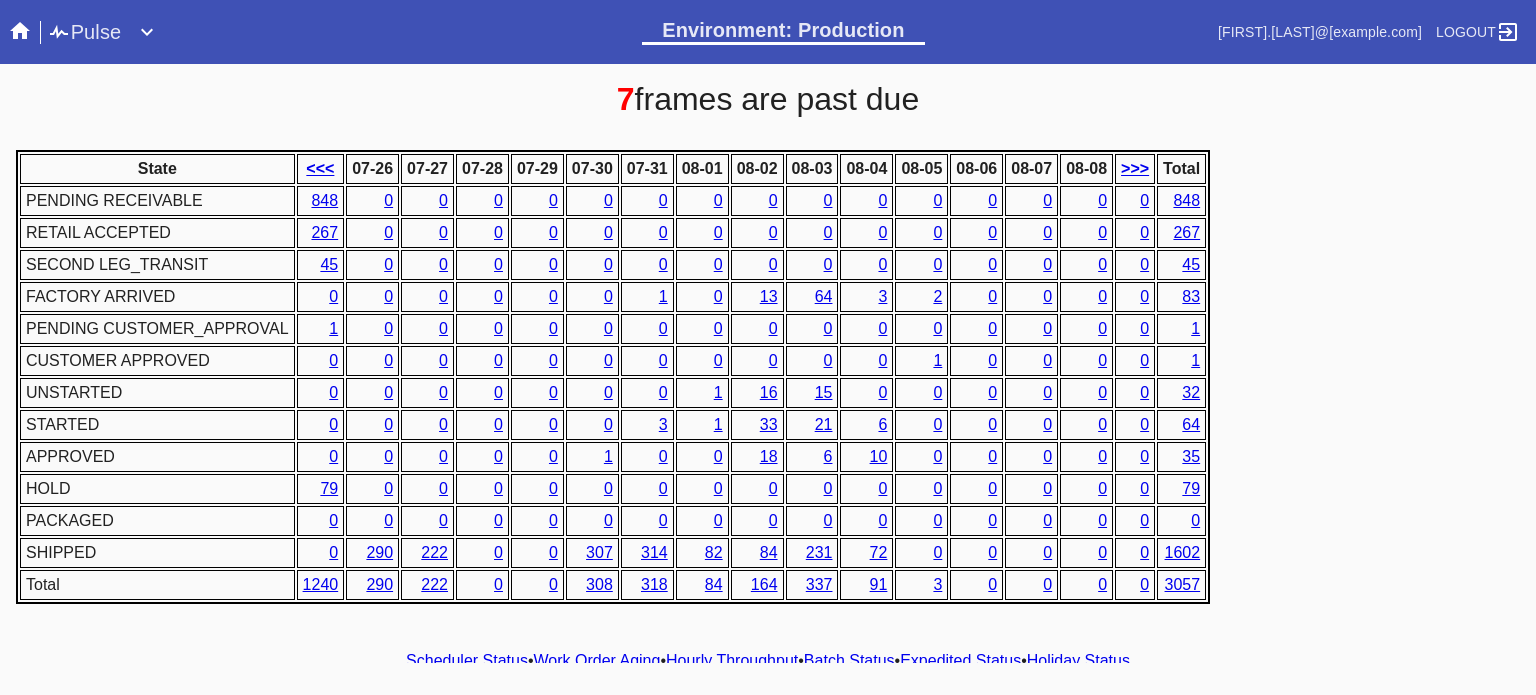 click on "83" at bounding box center [1191, 296] 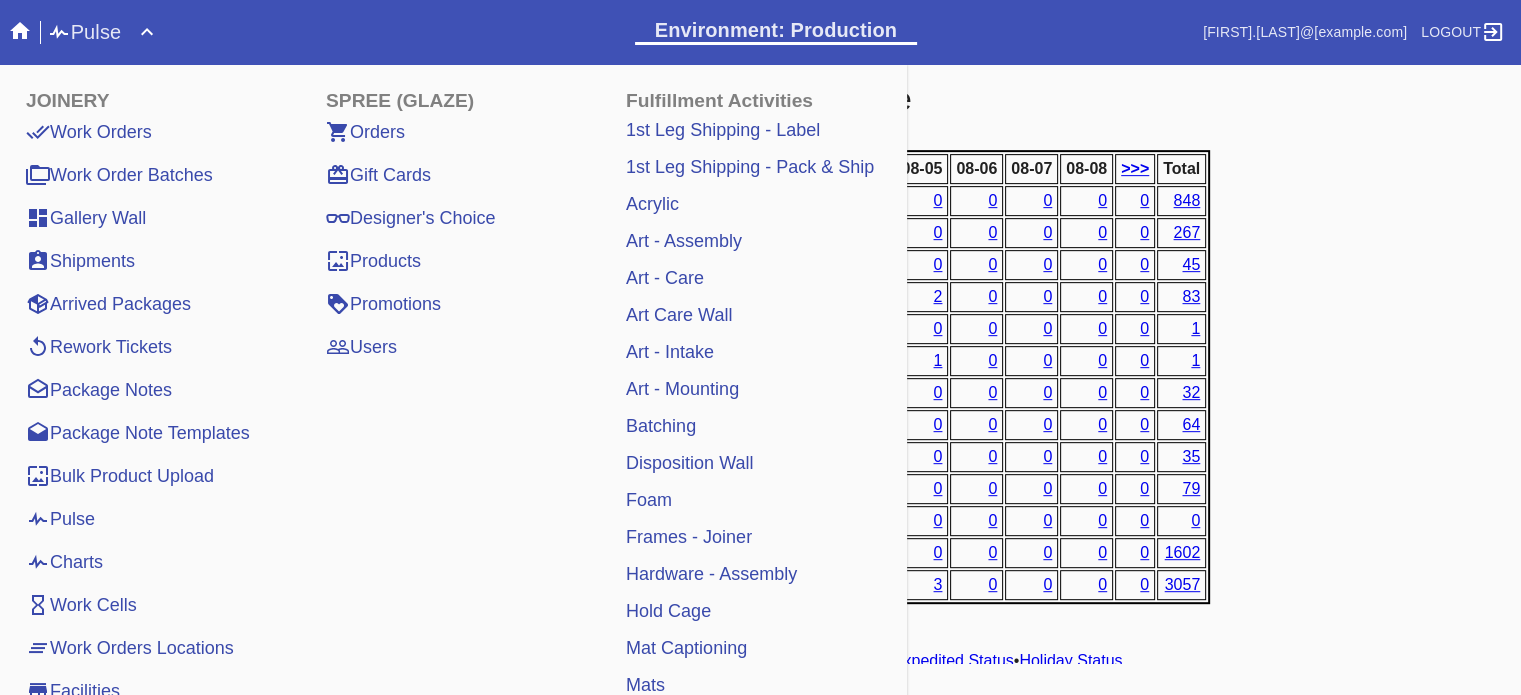 click on "State <<< 07-26 07-27 07-28 07-29 07-30 07-31 08-01 08-02 08-03 08-04 08-05 08-06 08-07 08-08 >>> Total PENDING RECEIVABLE 848 0 0 0 0 0 0 0 0 0 0 0 0 0 0 0 848 RETAIL ACCEPTED 267 0 0 0 0 0 0 0 0 0 0 0 0 0 0 0 267 SECOND LEG_TRANSIT 45 0 0 0 0 0 0 0 0 0 0 0 0 0 0 0 45 FACTORY ARRIVED 0 0 0 0 0 0 1 0 13 64 3 2 0 0 0 0 83 PENDING CUSTOMER_APPROVAL 1 0 0 0 0 0 0 0 0 0 0 0 0 0 0 0 1 CUSTOMER APPROVED 0 0 0 0 0 0 0 0 0 0 0 1 0 0 0 0 1 UNSTARTED 0 0 0 0 0 0 0 1 16 15 0 0 0 0 0 0 32 STARTED 0 0 0 0 0 0 3 1 33 21 6 0 0 0 0 0 64 APPROVED 0 0 0 0 0 1 0 0 18 6 10 0 0 0 0 0 35 HOLD 79 0 0 0 0 0 0 0 0 0 0 0 0 0 0 0 79 PACKAGED 0 0 0 0 0 0 0 0 0 0 0 0 0 0 0 0 0 SHIPPED 0 290 222 0 0 307 314 82 84 231 72 0 0 0 0 0 1602 Total 1240 290 222 0 0 308 318 84 164 337 91 3 0 0 0 0 3057" at bounding box center [760, 377] 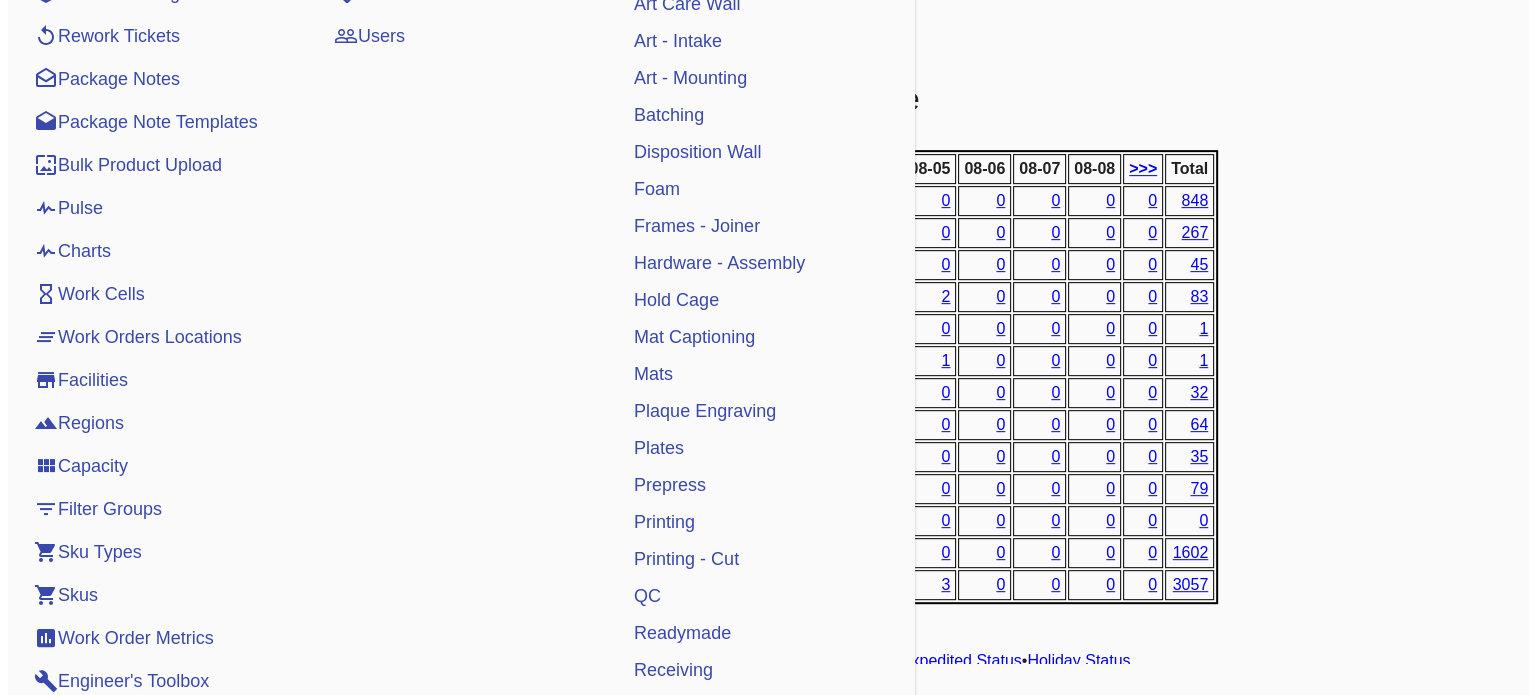 scroll, scrollTop: 0, scrollLeft: 0, axis: both 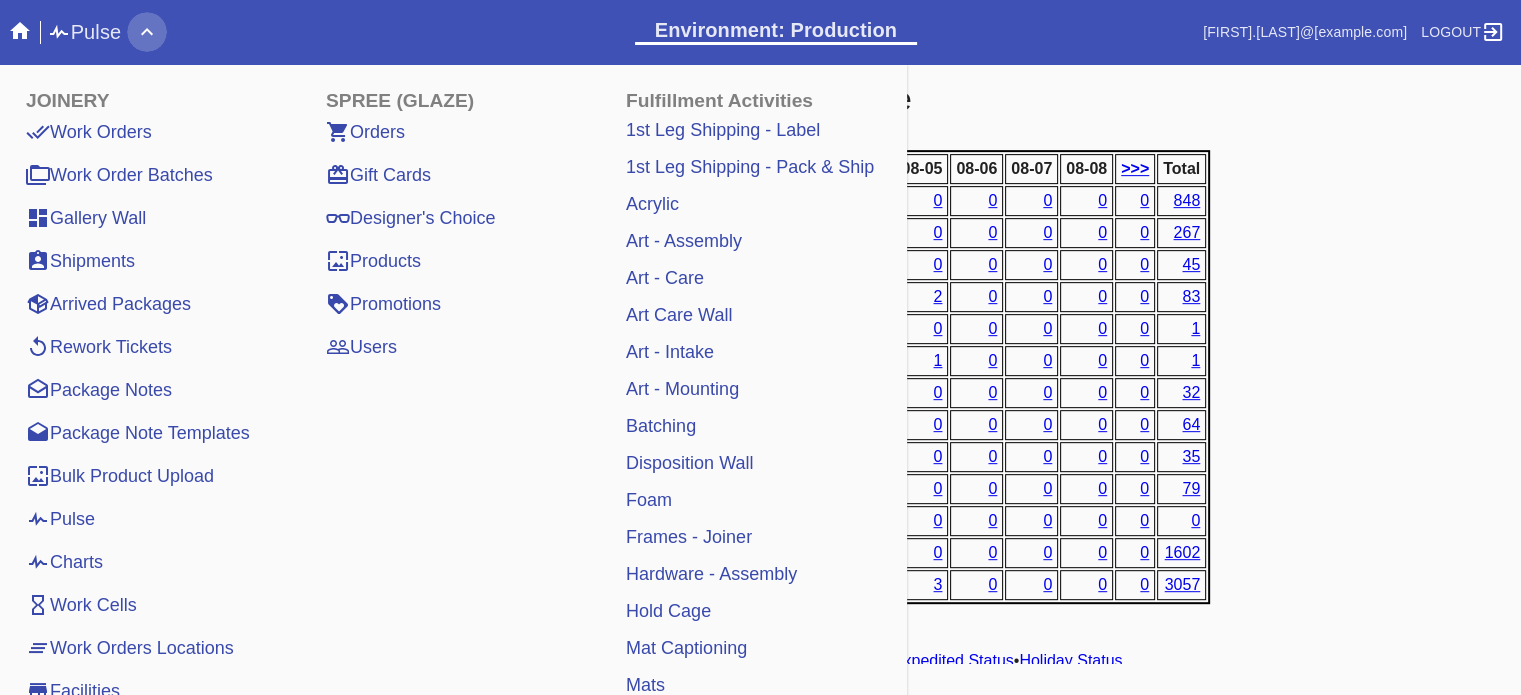 click 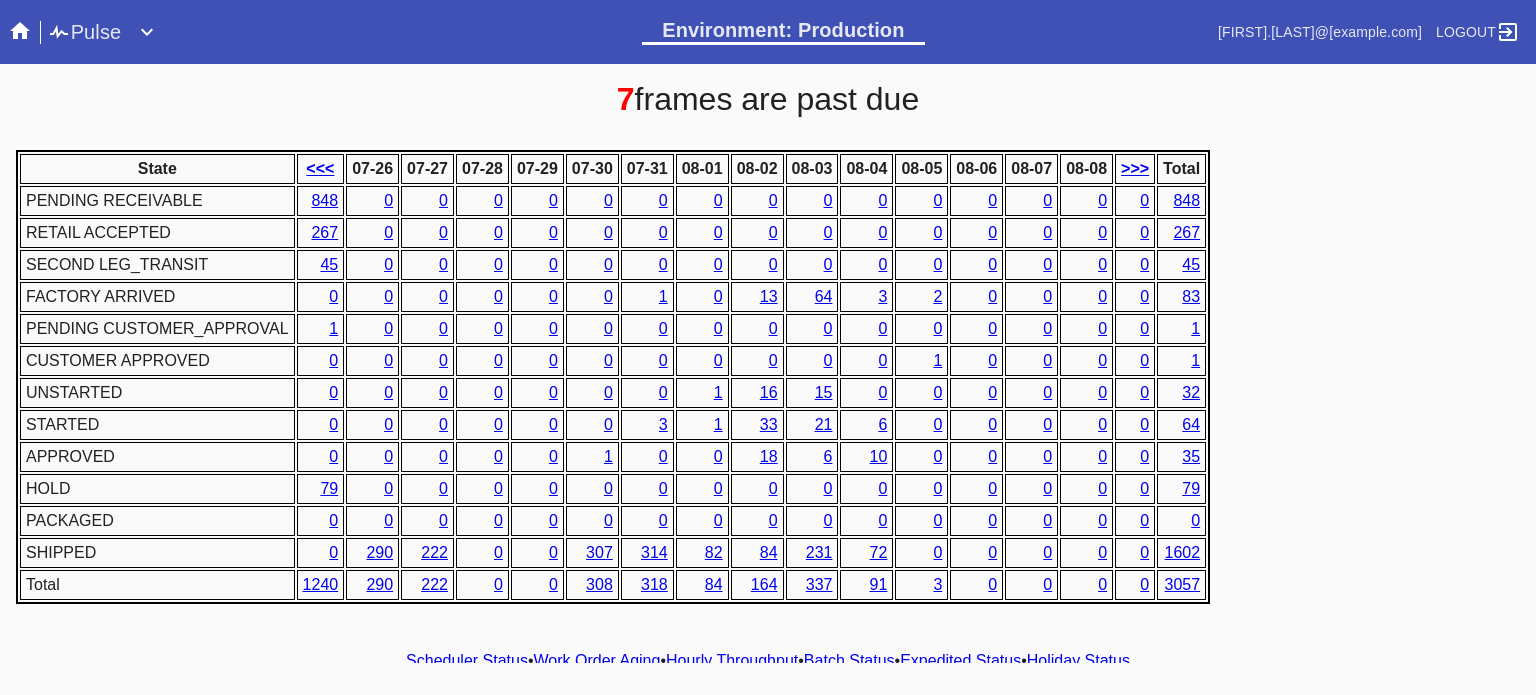 scroll, scrollTop: 944, scrollLeft: 0, axis: vertical 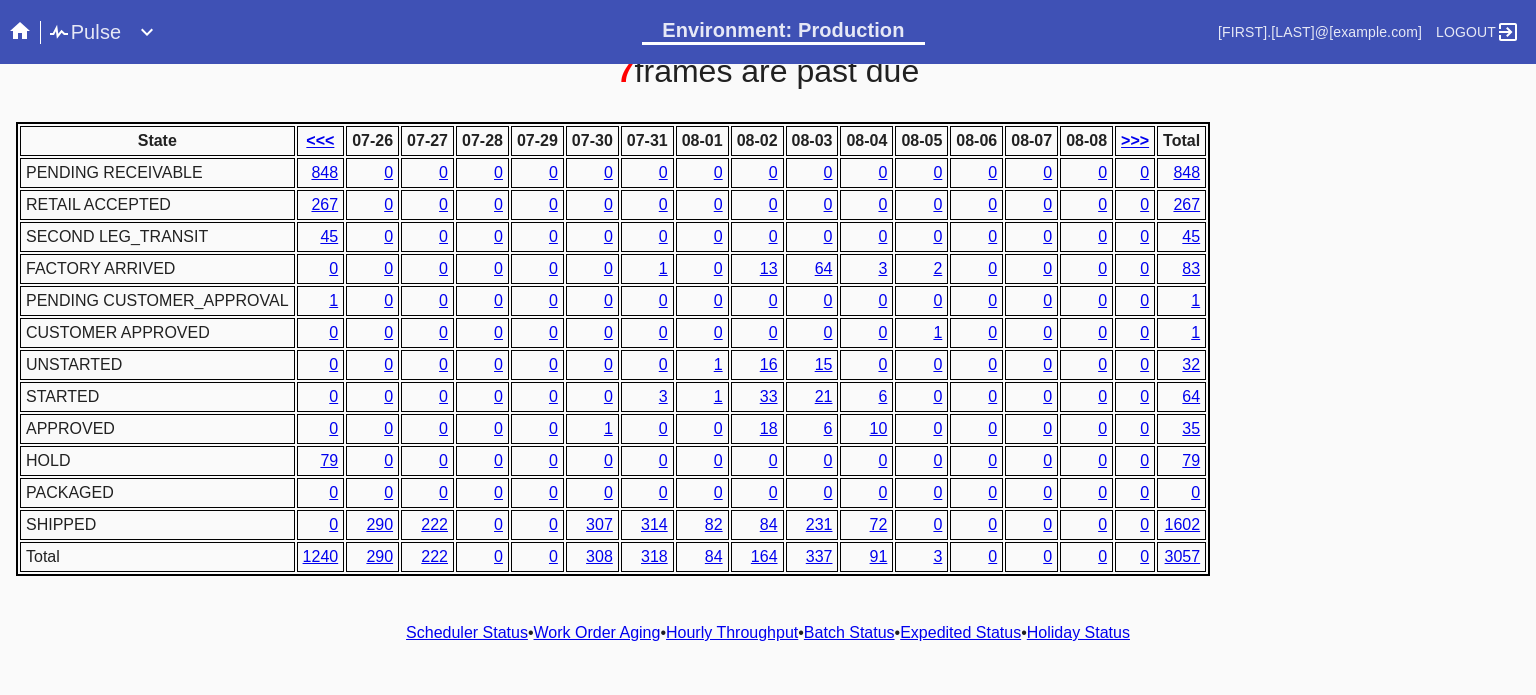 click on "Hourly Throughput" at bounding box center [732, 632] 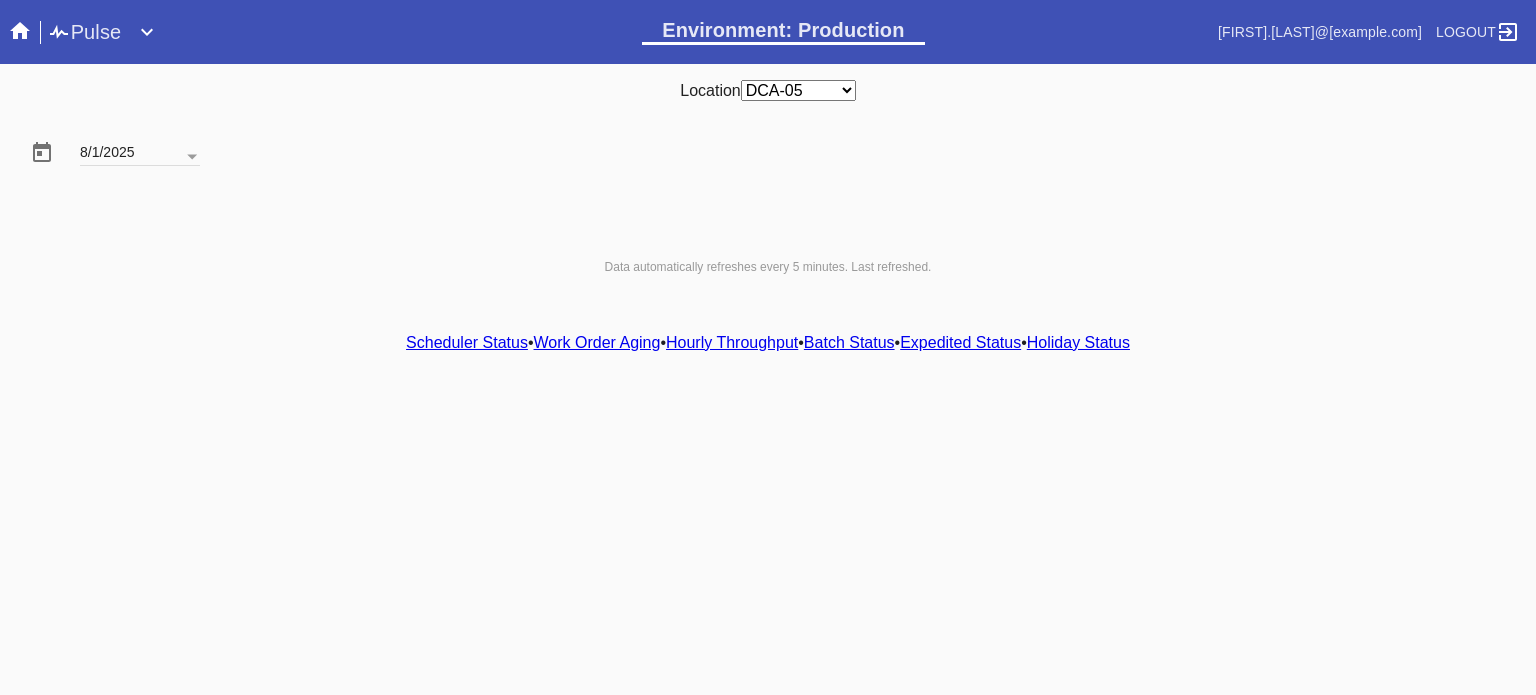 scroll, scrollTop: 0, scrollLeft: 0, axis: both 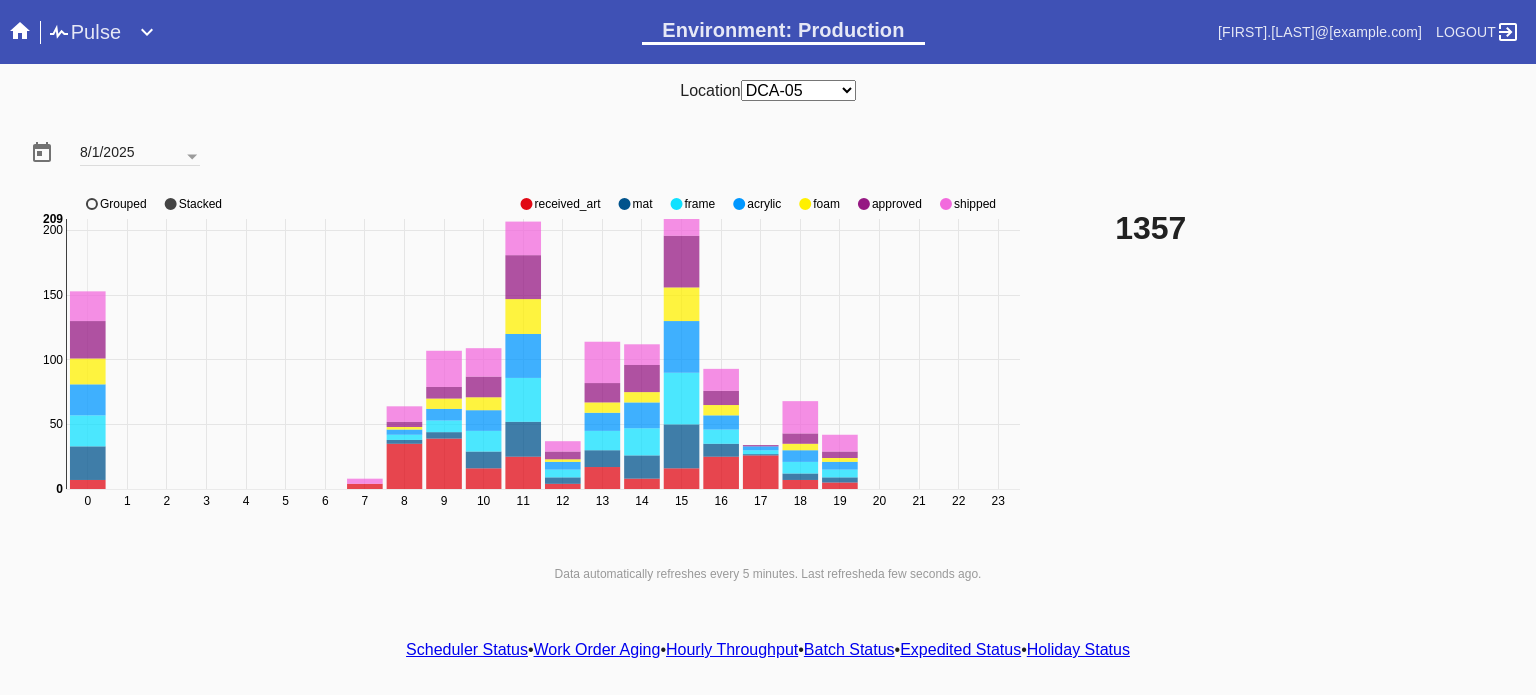 click on "0 1 2 3 4 5 6 7 8 9 10 11 12 13 14 15 16 17 18 19 20 21 22 23 0 50 100 150 200 0 209 received_art mat frame acrylic foam approved shipped Grouped Stacked" 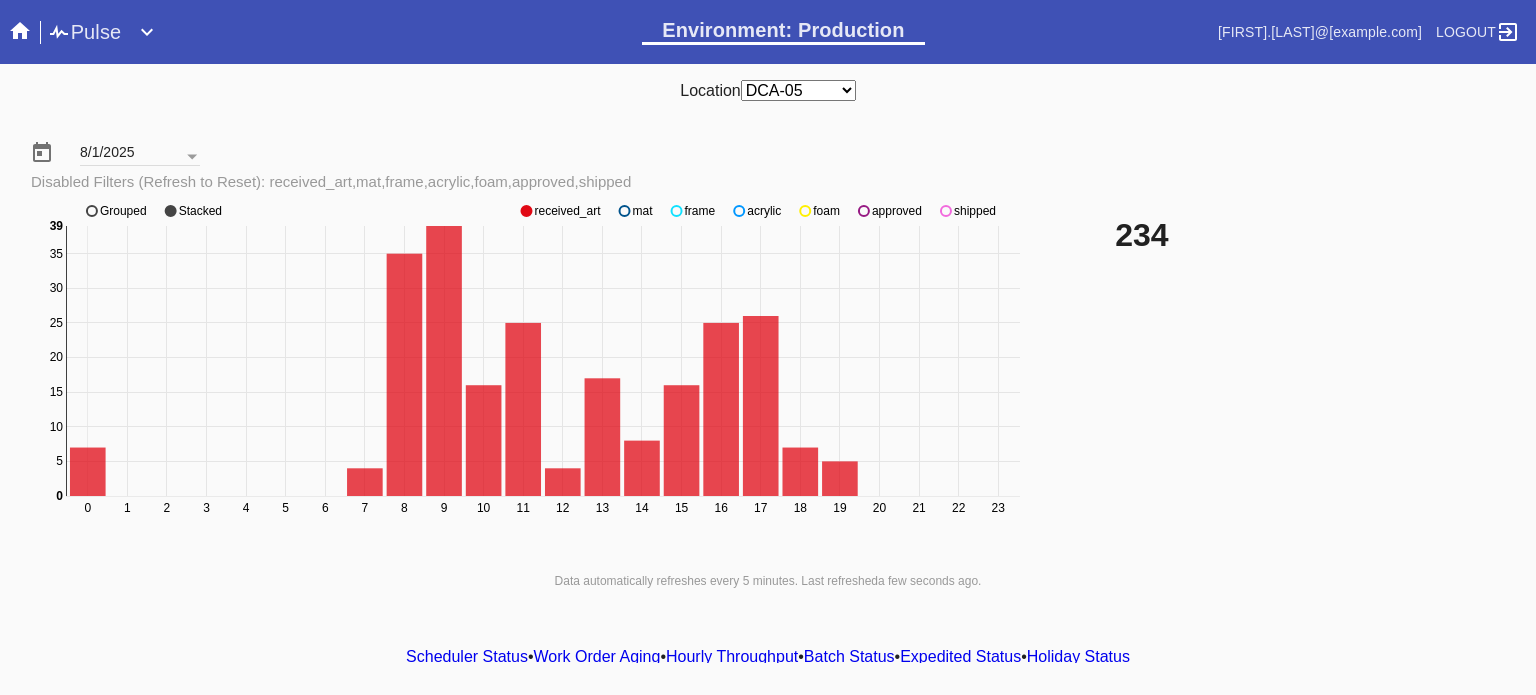 click on "approved" 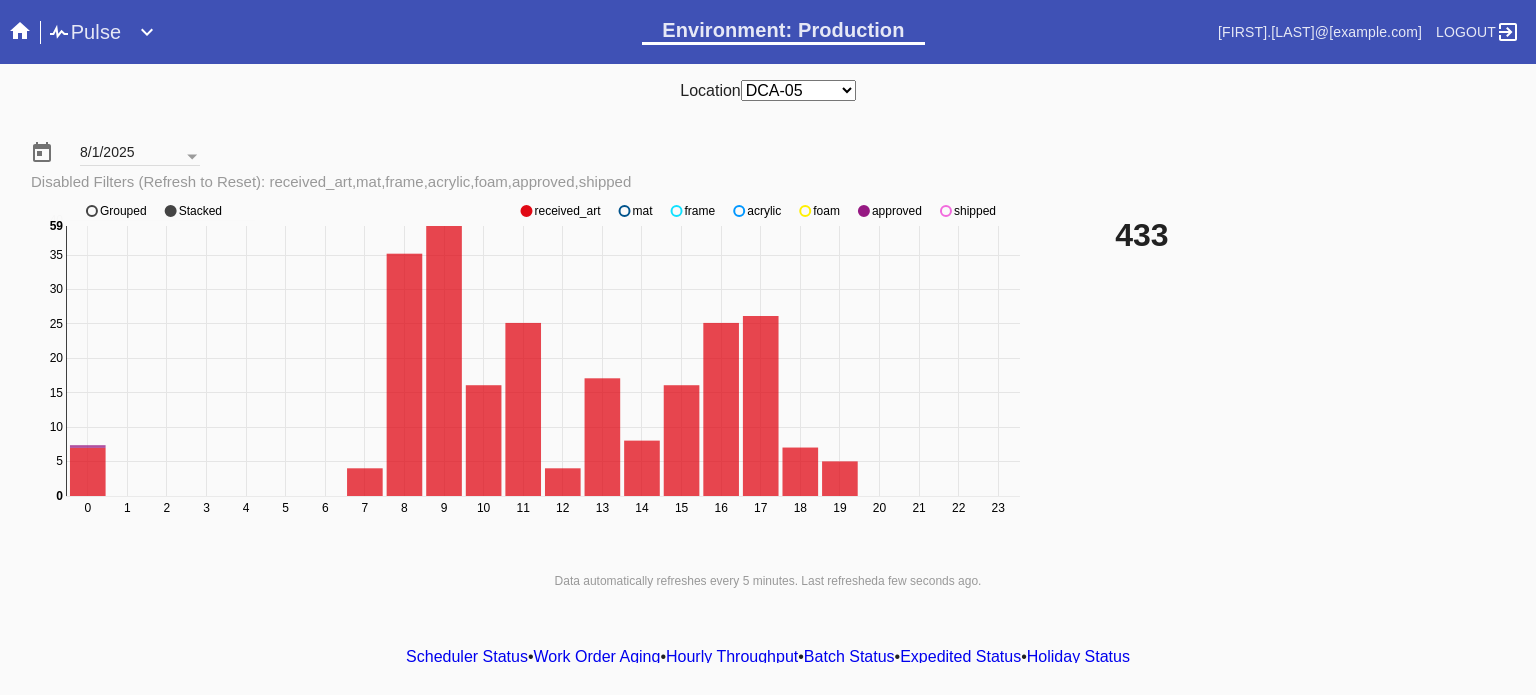 click on "approved" 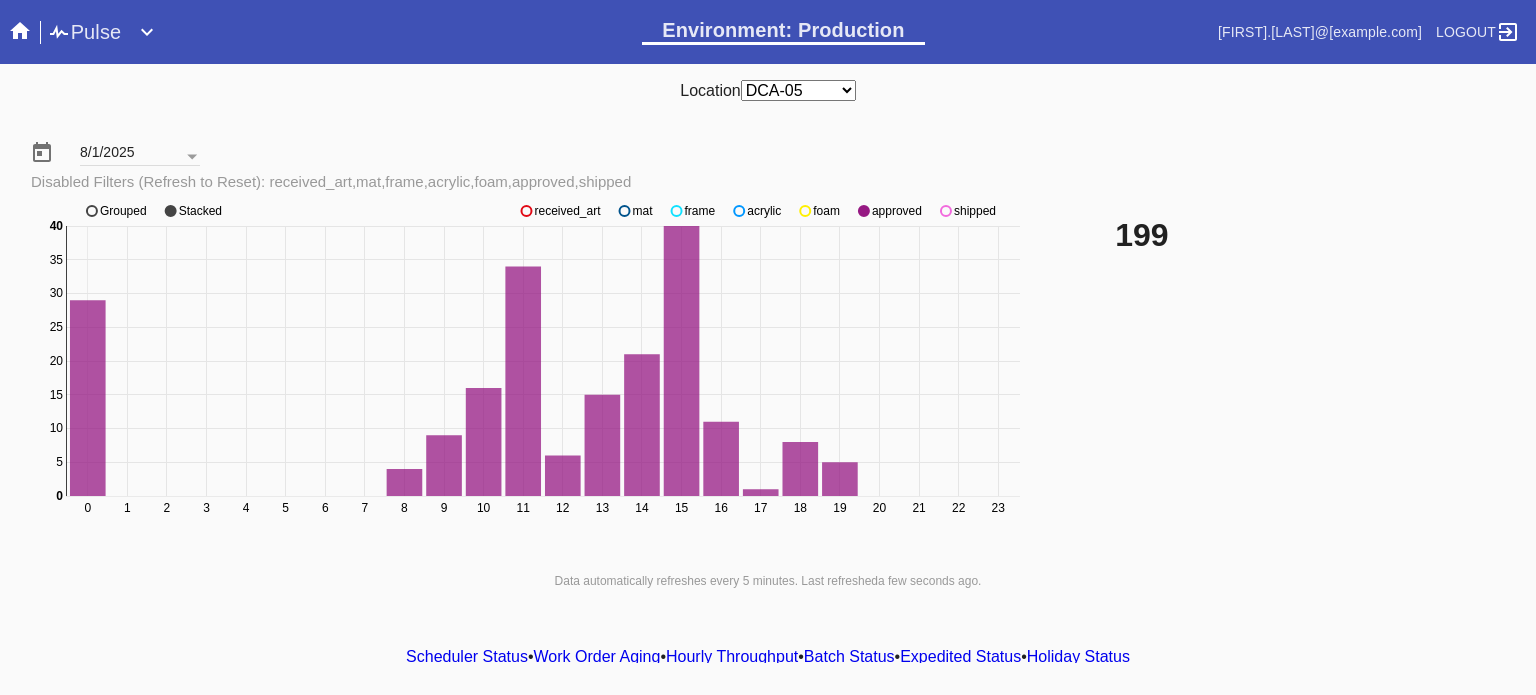 click on "0 1 2 3 4 5 6 7 8 9 10 11 12 13 14 15 16 17 18 19 20 21 22 23 0 5 10 15 20 25 30 35 40 0 40 received_art mat frame acrylic foam approved shipped Grouped Stacked" 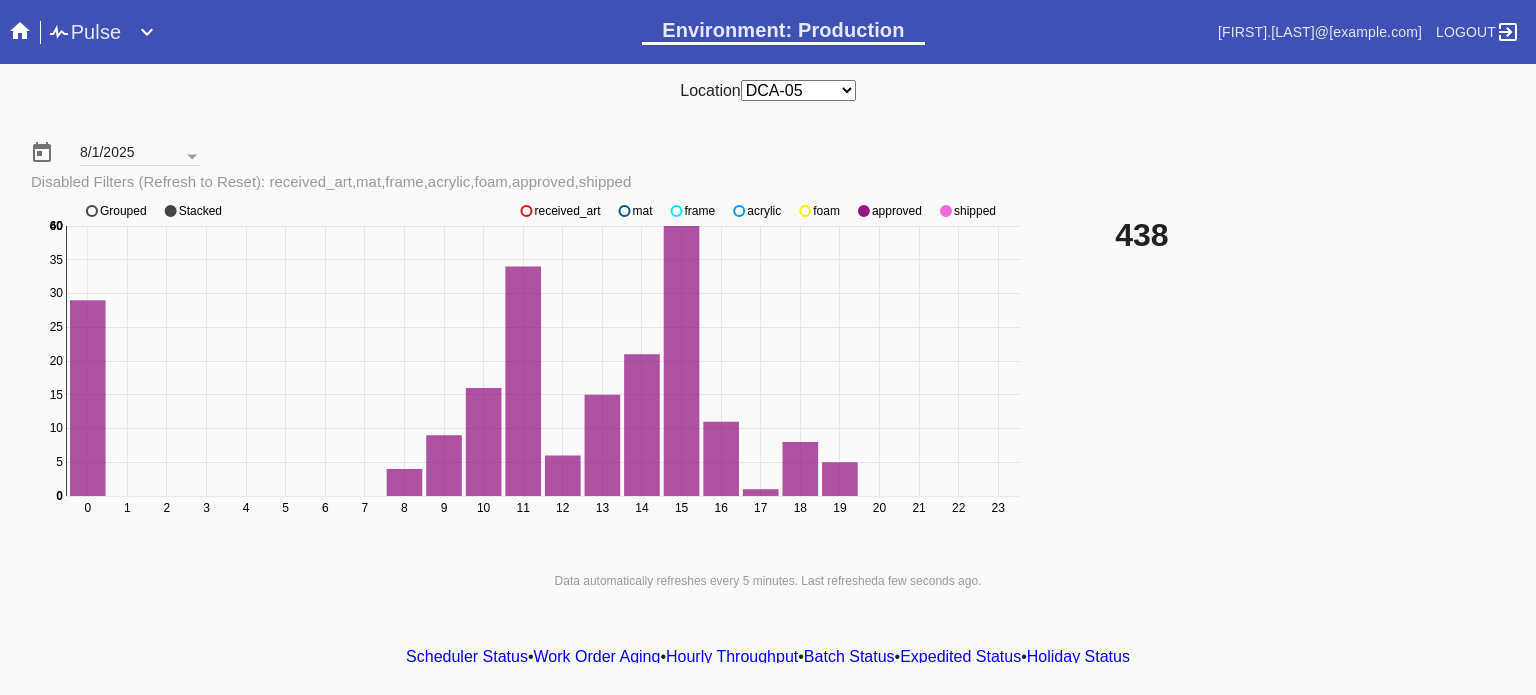 click on "shipped" 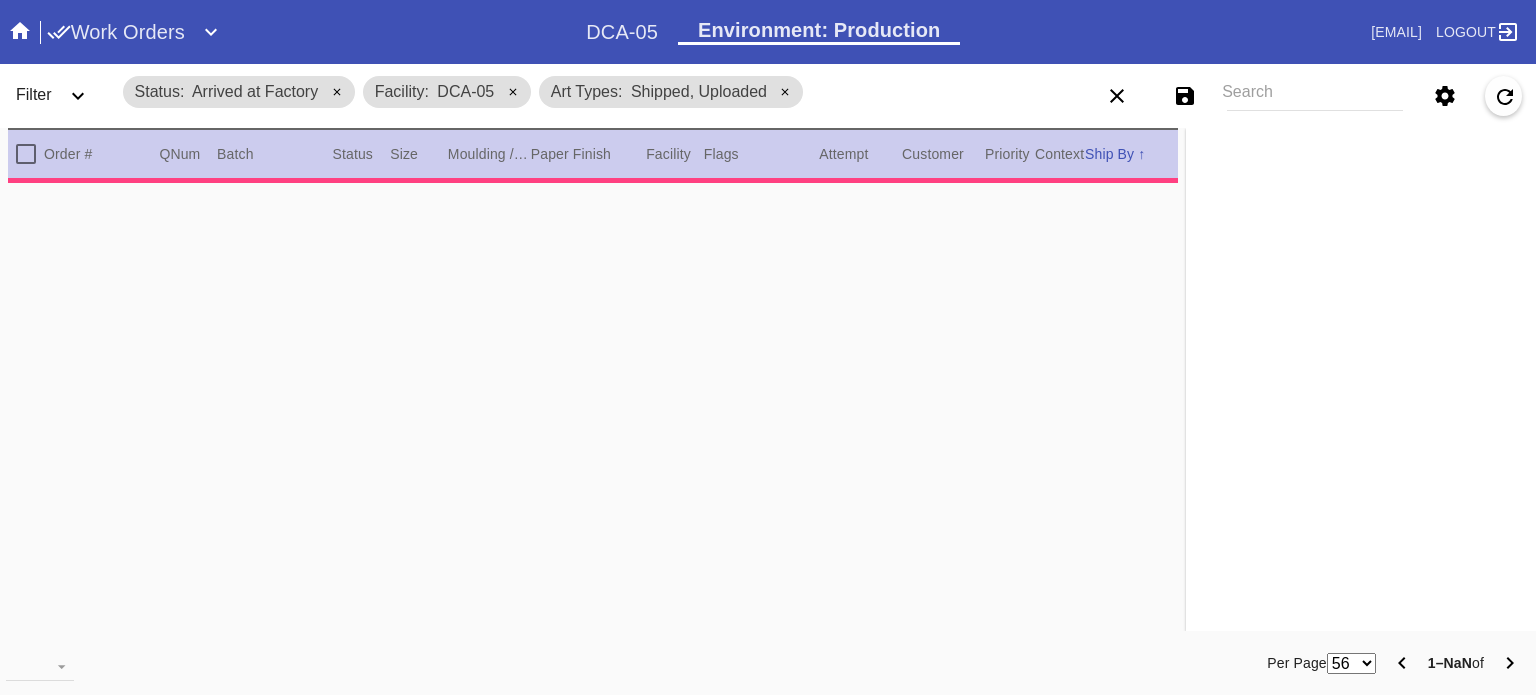 scroll, scrollTop: 0, scrollLeft: 0, axis: both 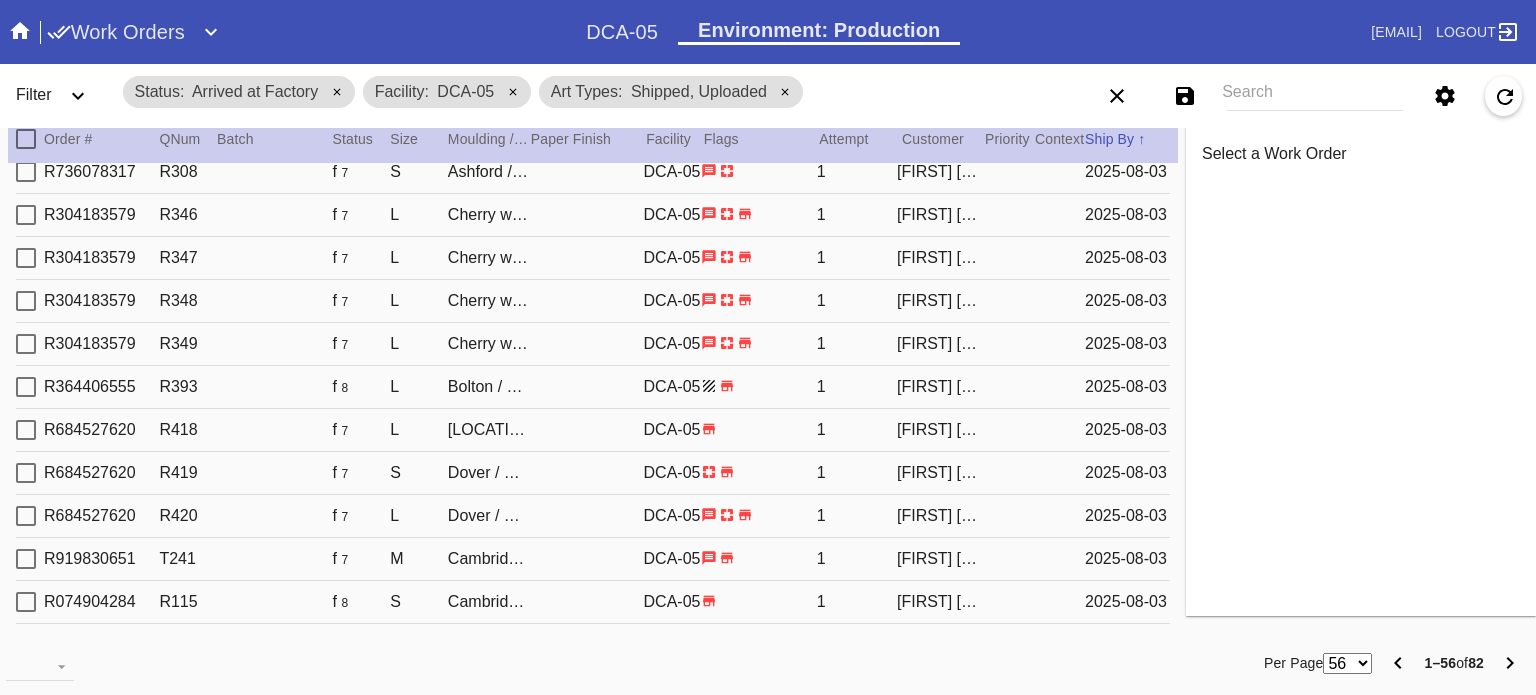 click on "56 100 250" at bounding box center (1347, 663) 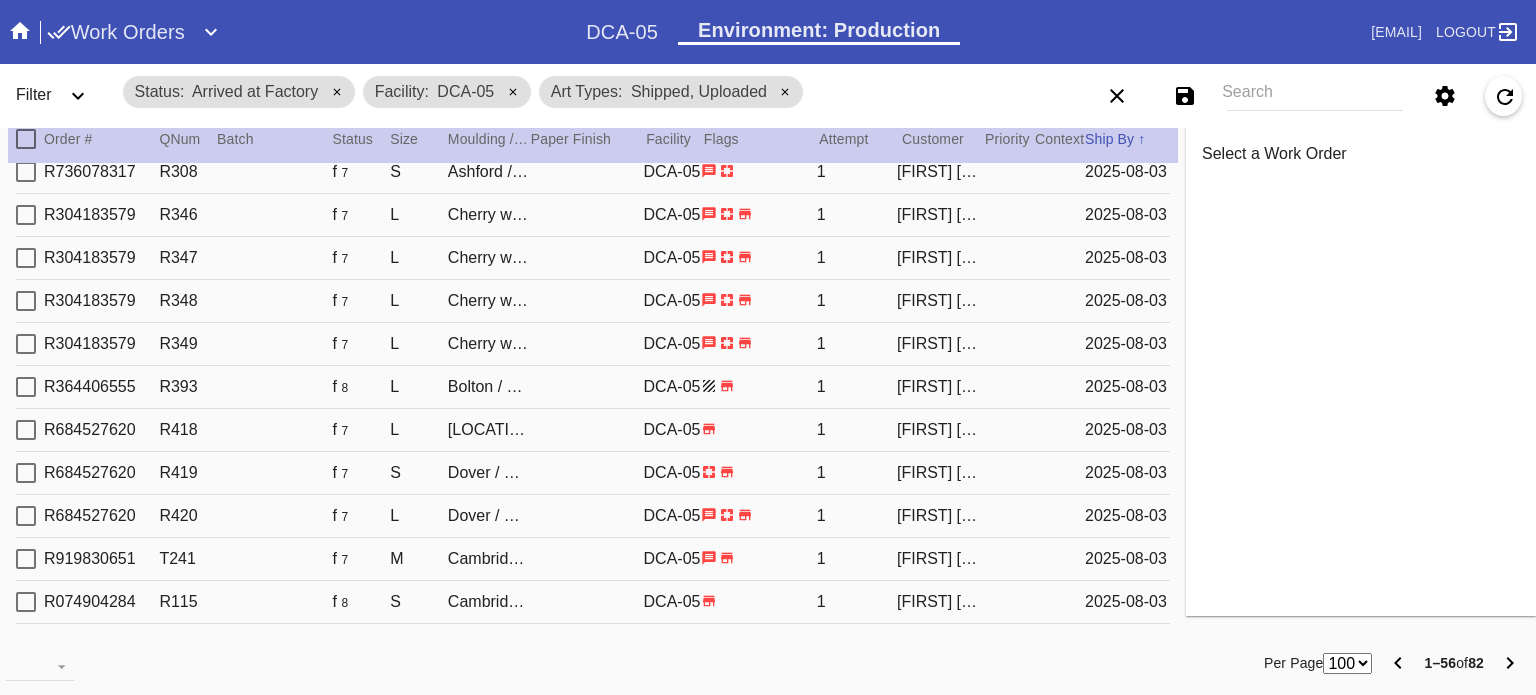 click on "56 100 250" at bounding box center (1347, 663) 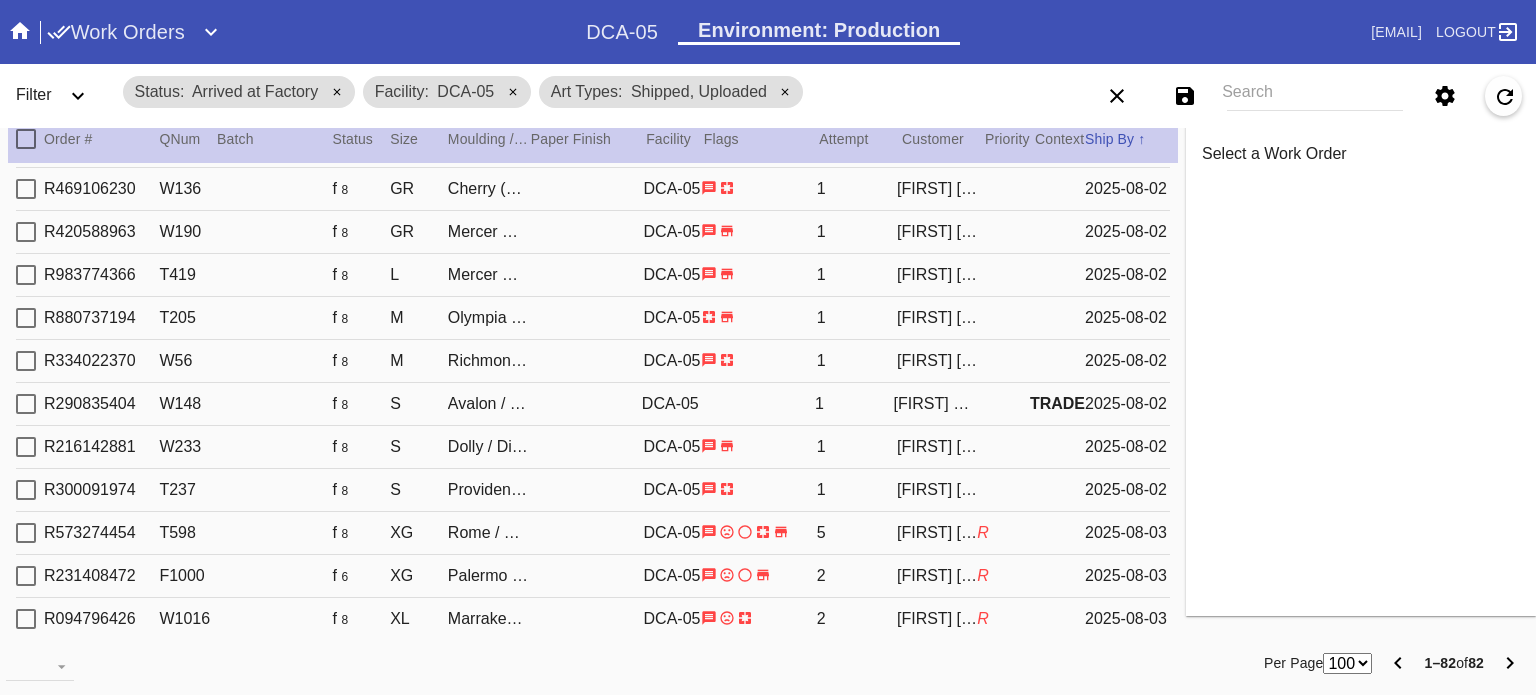 scroll, scrollTop: 0, scrollLeft: 0, axis: both 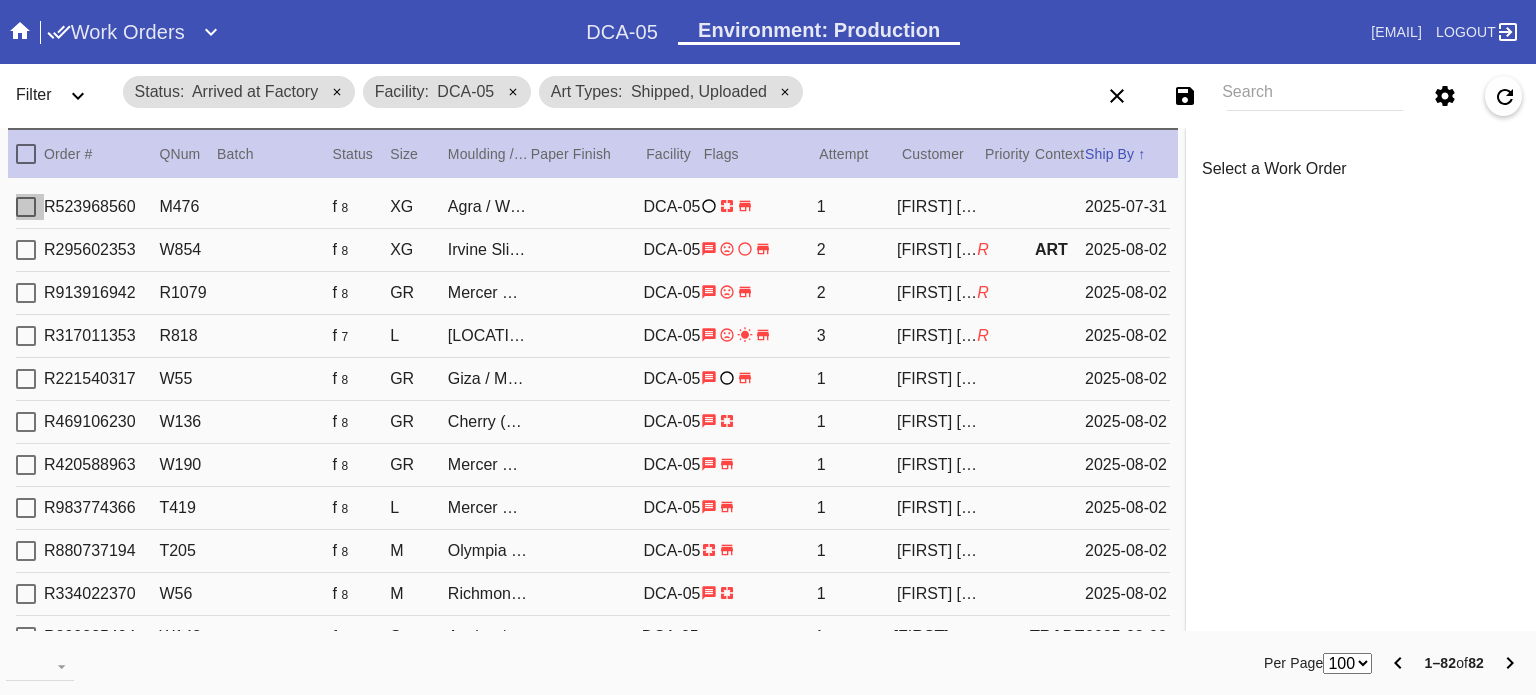click at bounding box center (26, 207) 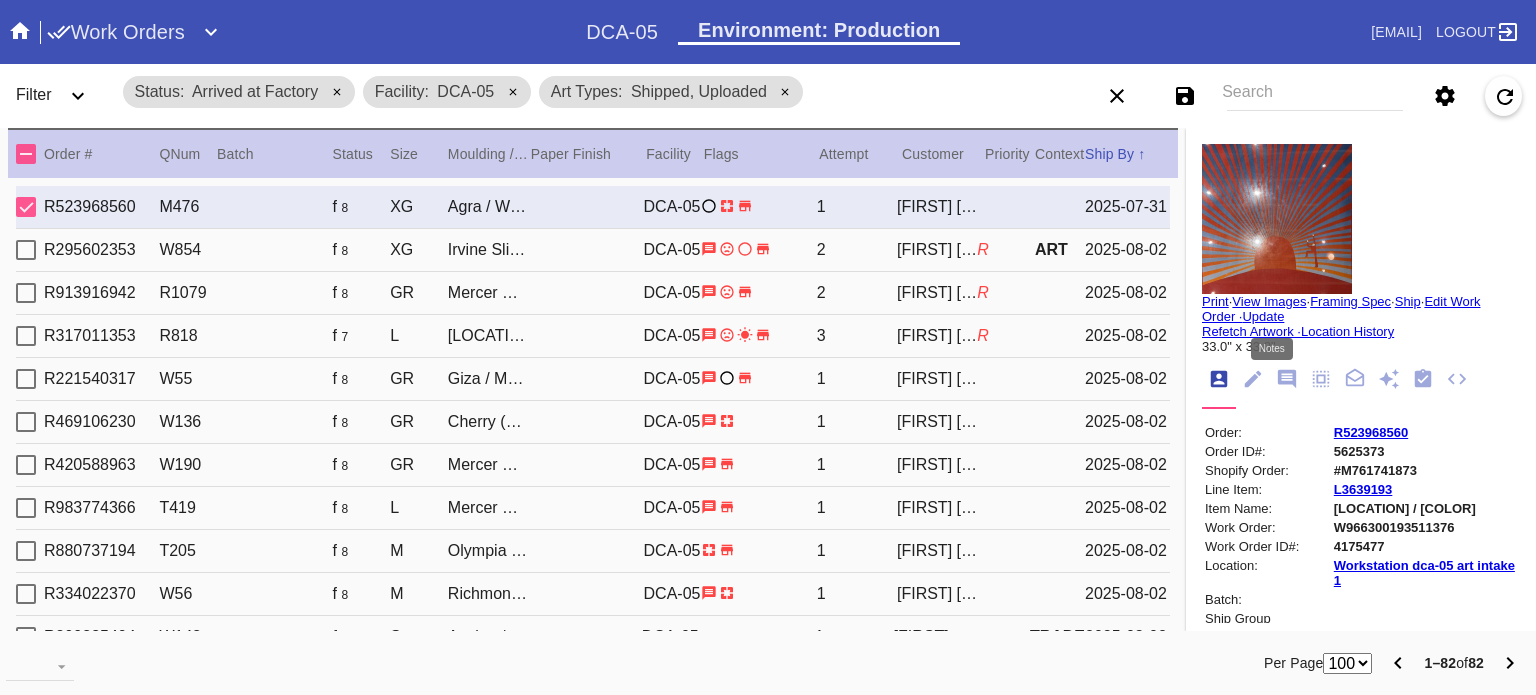 click 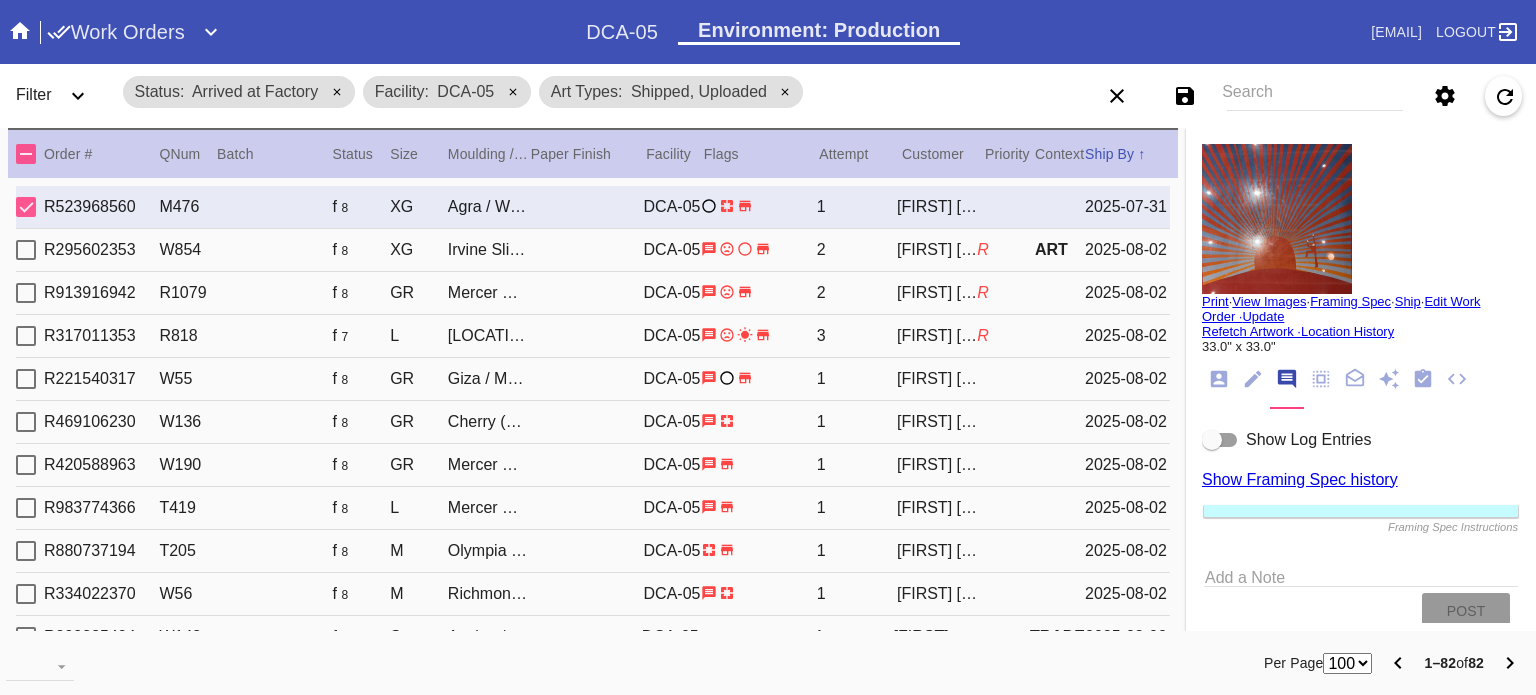 click at bounding box center (1220, 440) 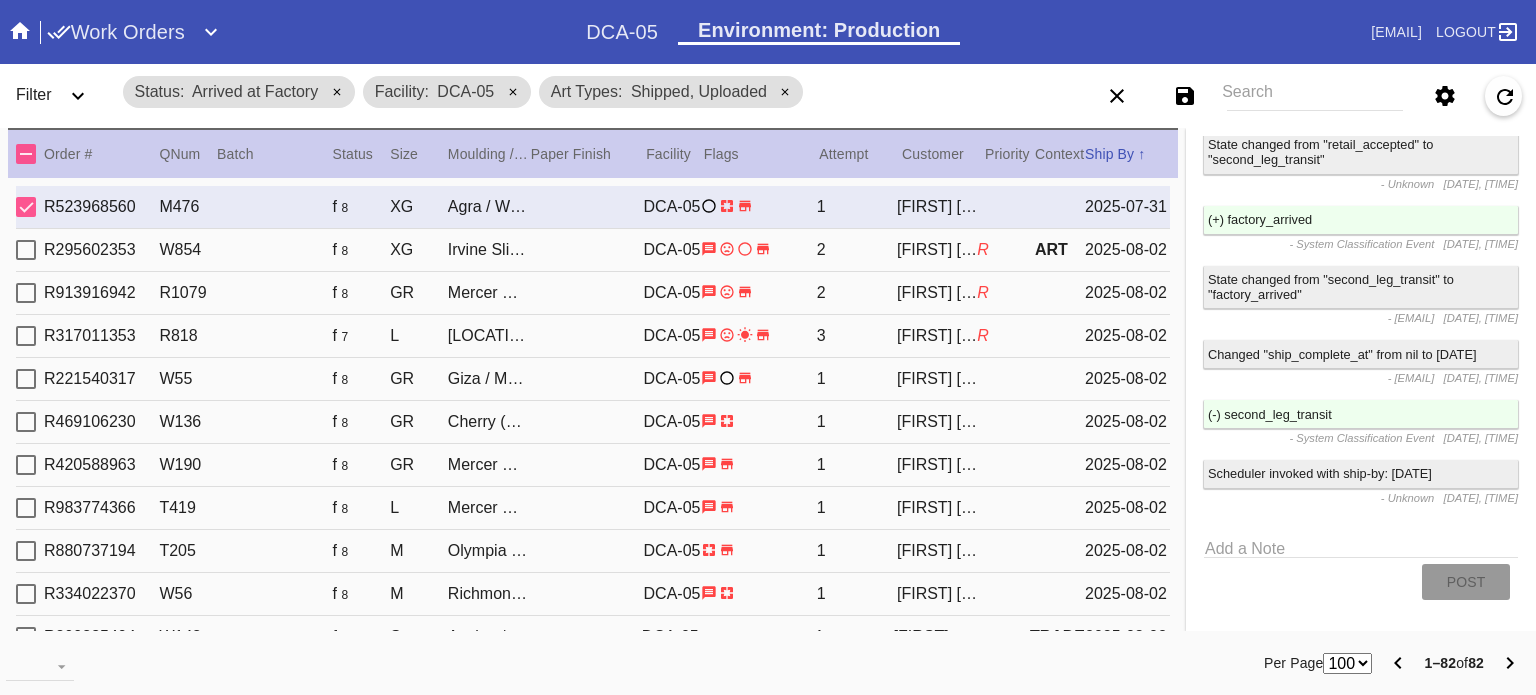 scroll, scrollTop: 1172, scrollLeft: 0, axis: vertical 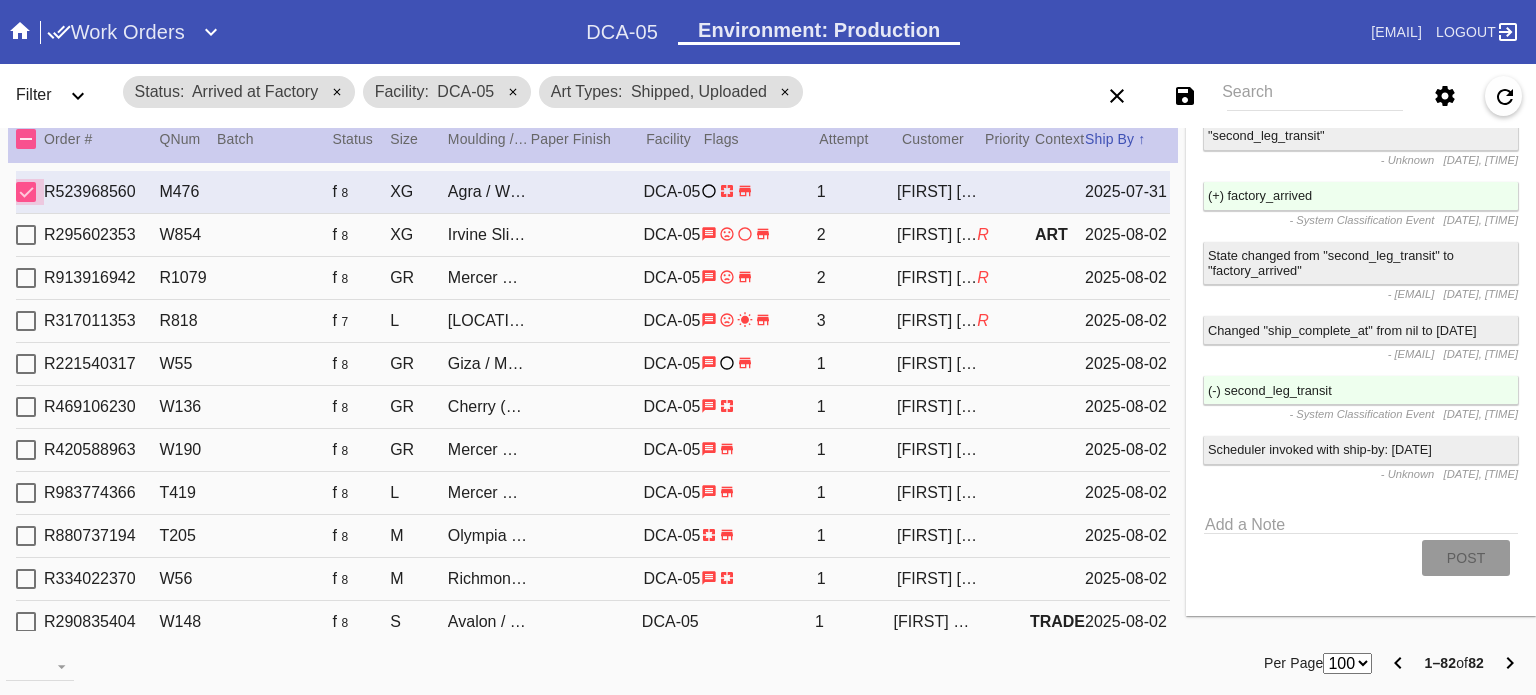 click at bounding box center [26, 192] 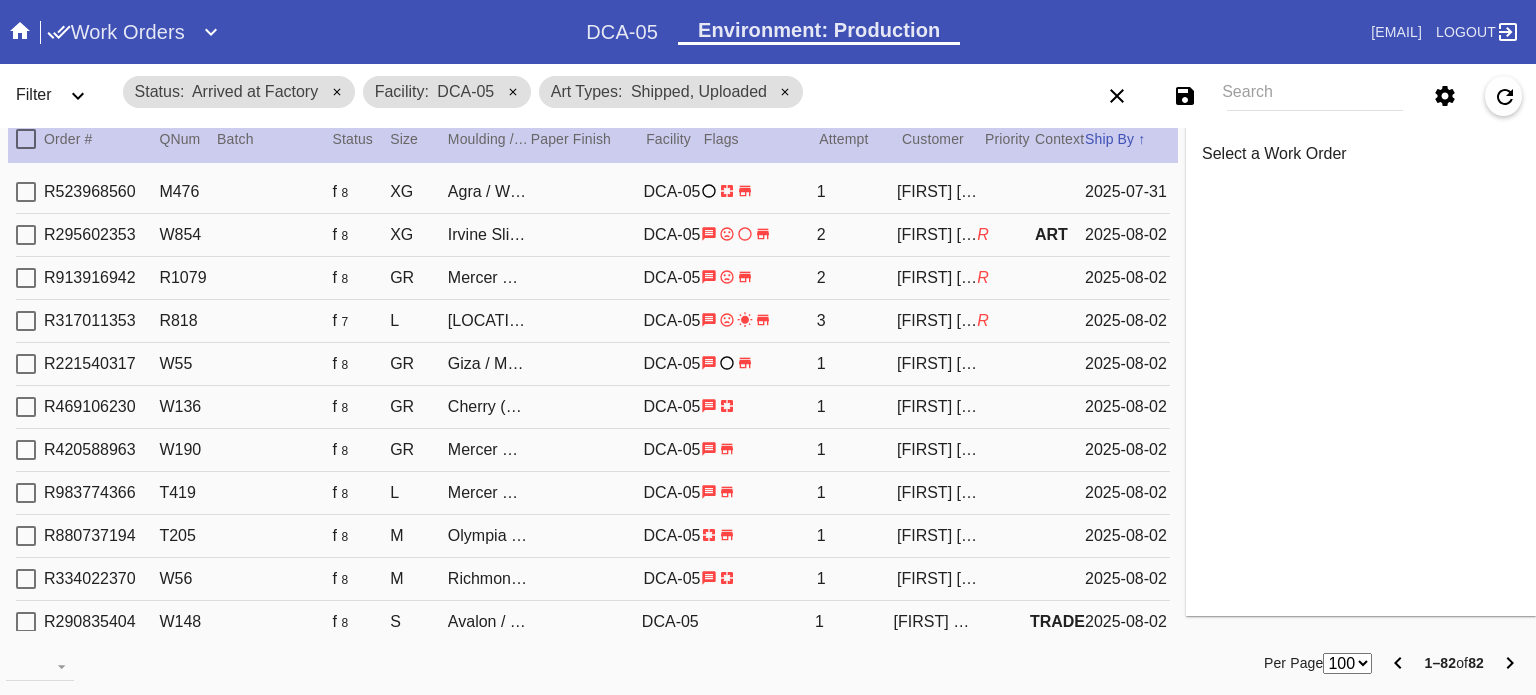 scroll, scrollTop: 0, scrollLeft: 0, axis: both 